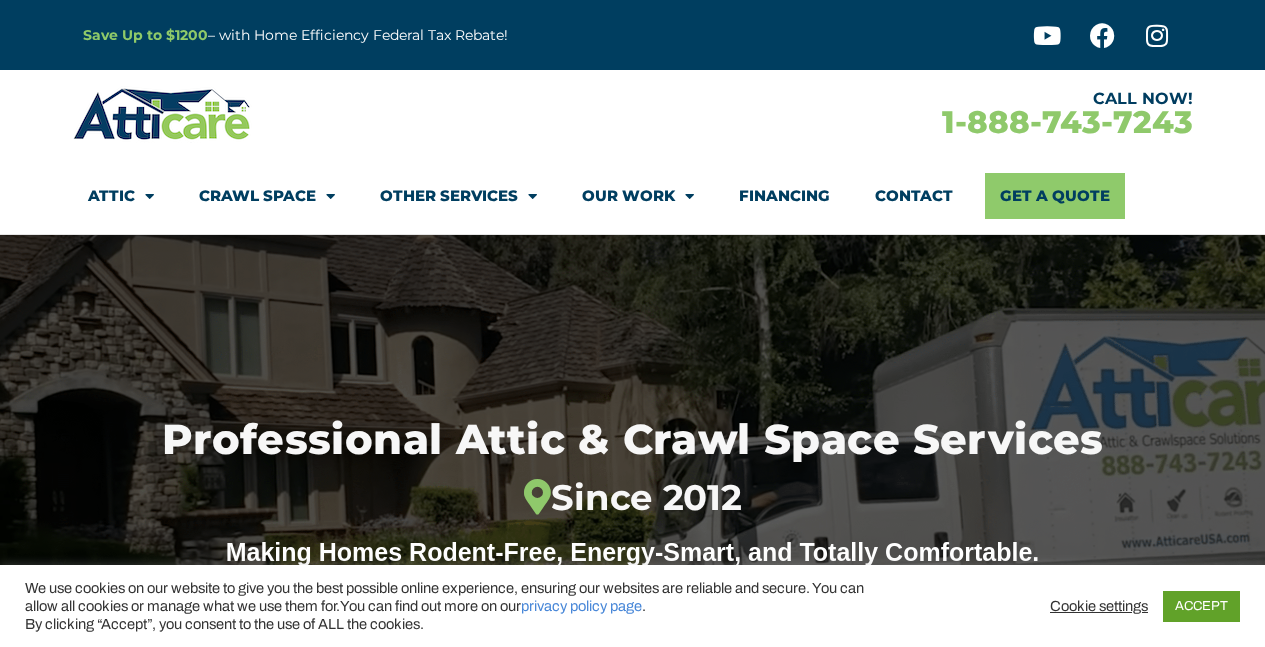 scroll, scrollTop: 0, scrollLeft: 0, axis: both 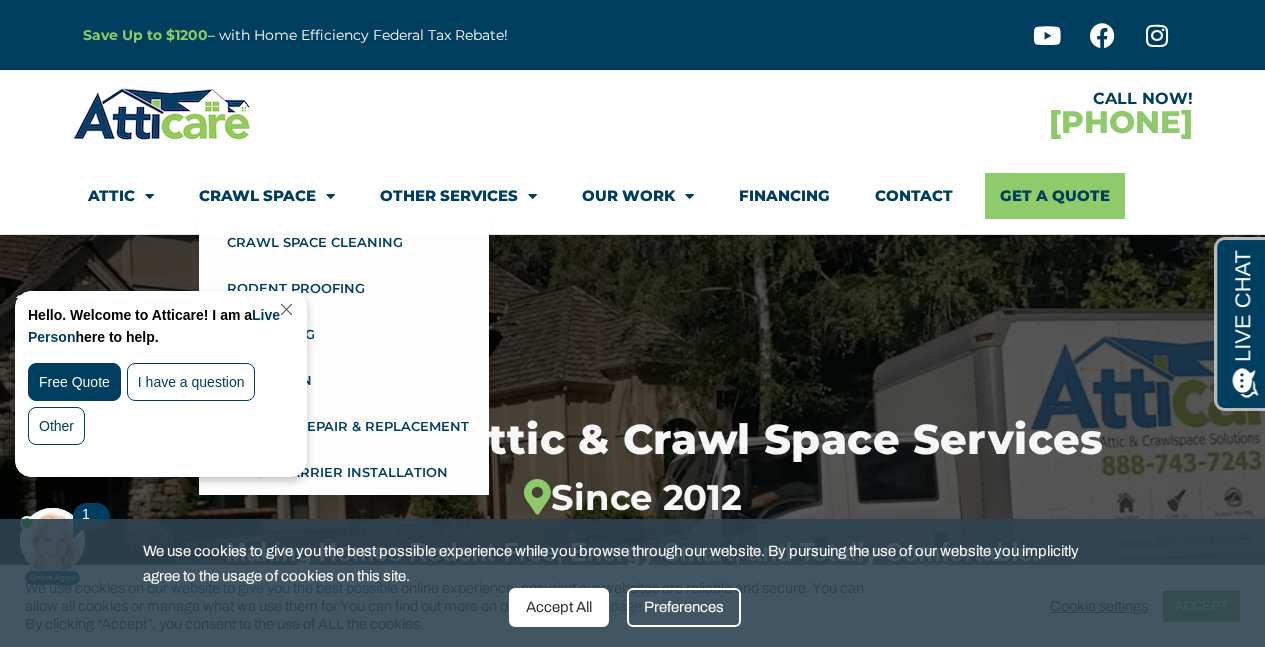 click at bounding box center [284, 309] 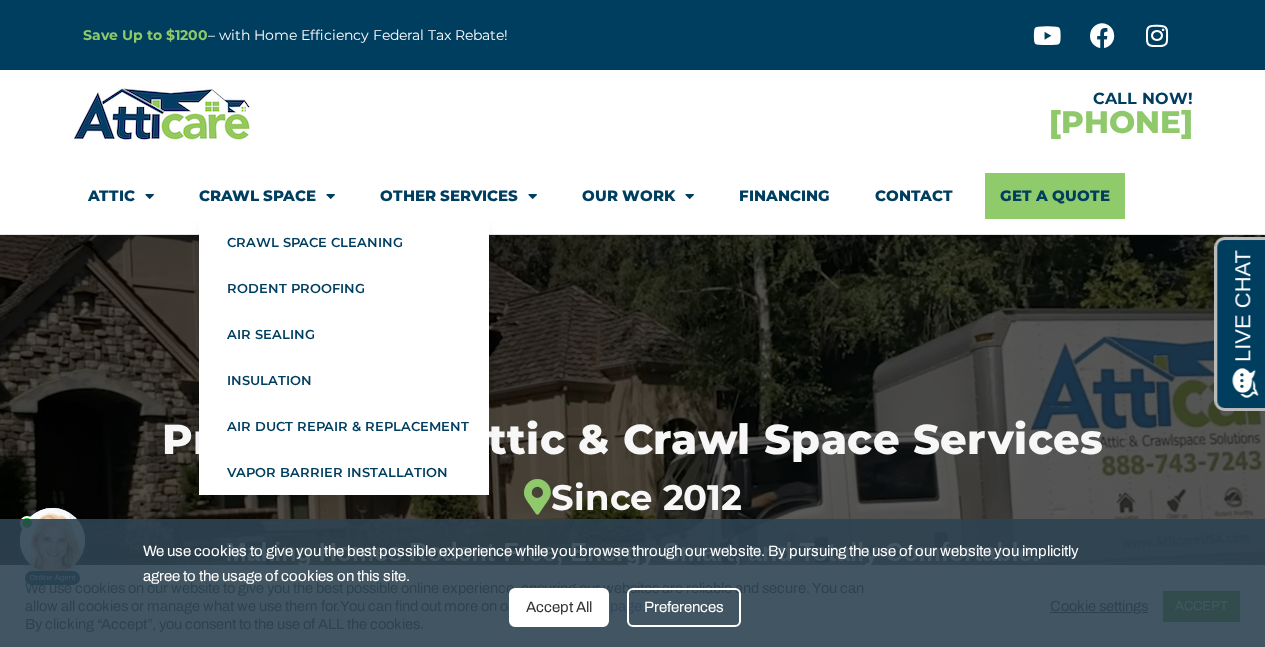 click on "Crawl Space" 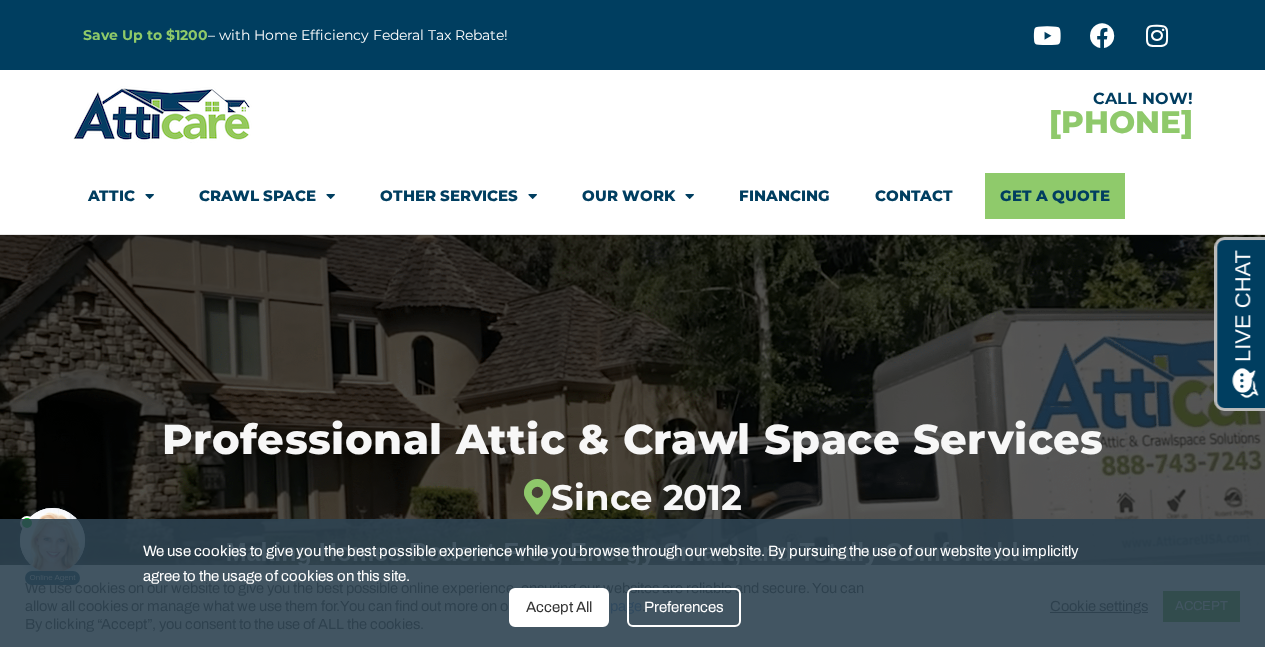 click on "Crawl Space" 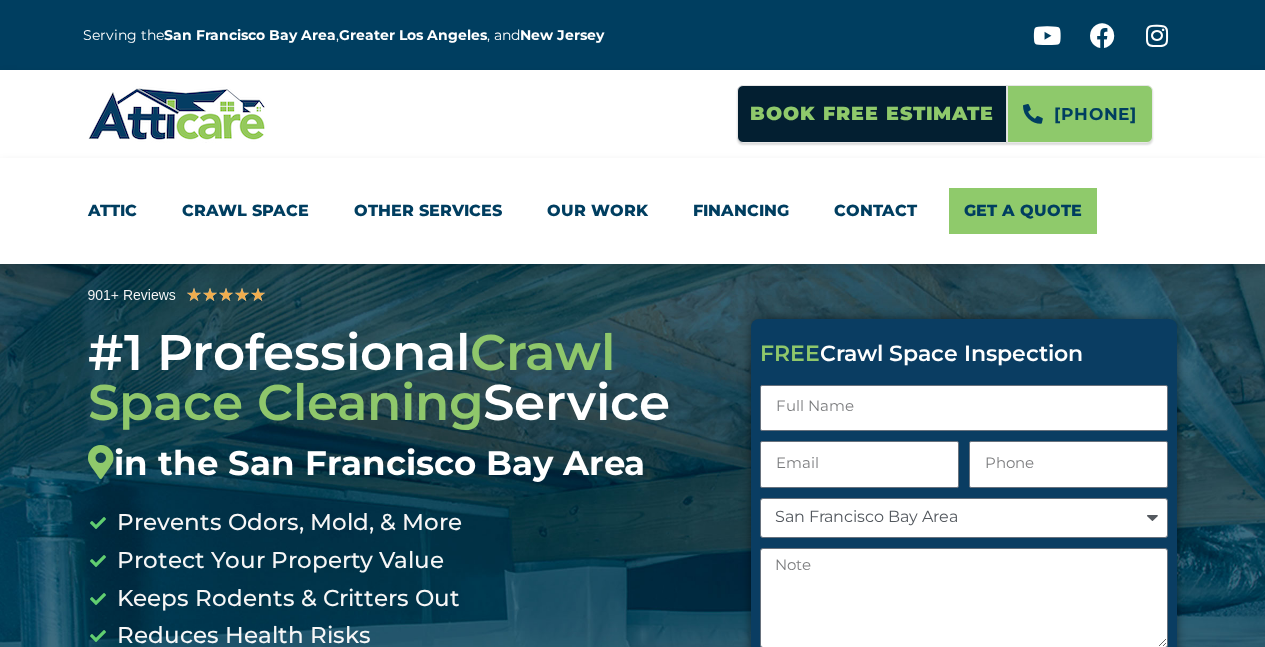 scroll, scrollTop: 0, scrollLeft: 0, axis: both 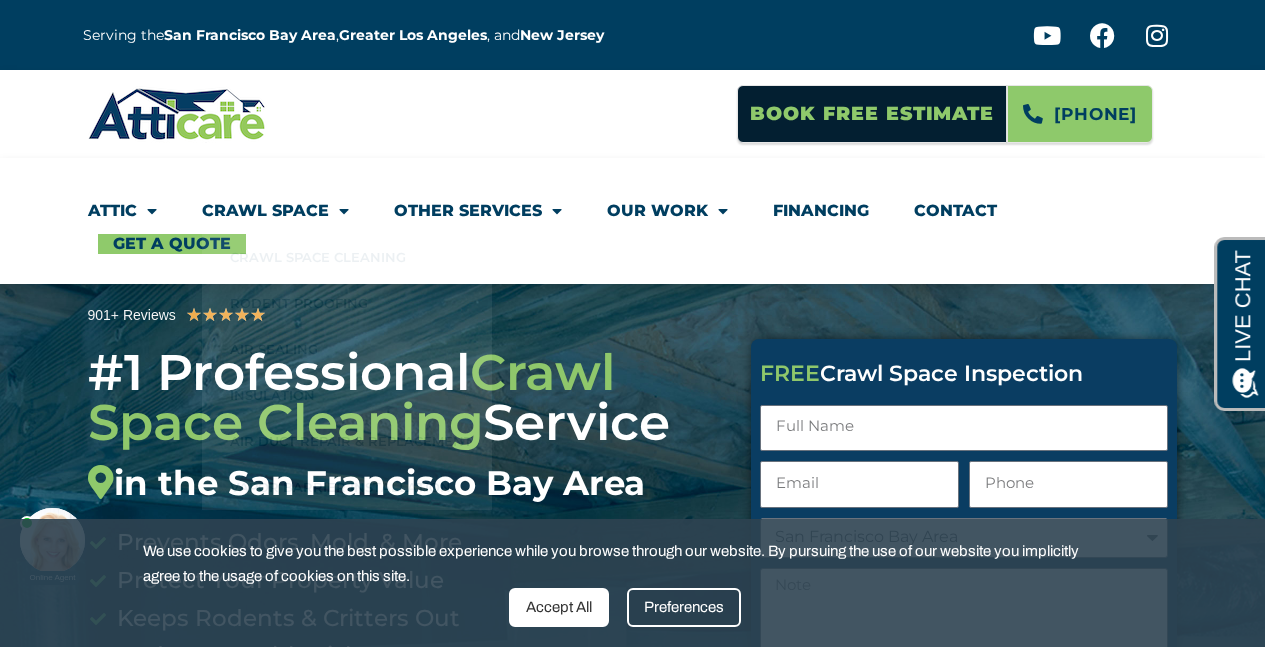 click on "Online Agent
Close" at bounding box center (170, 512) 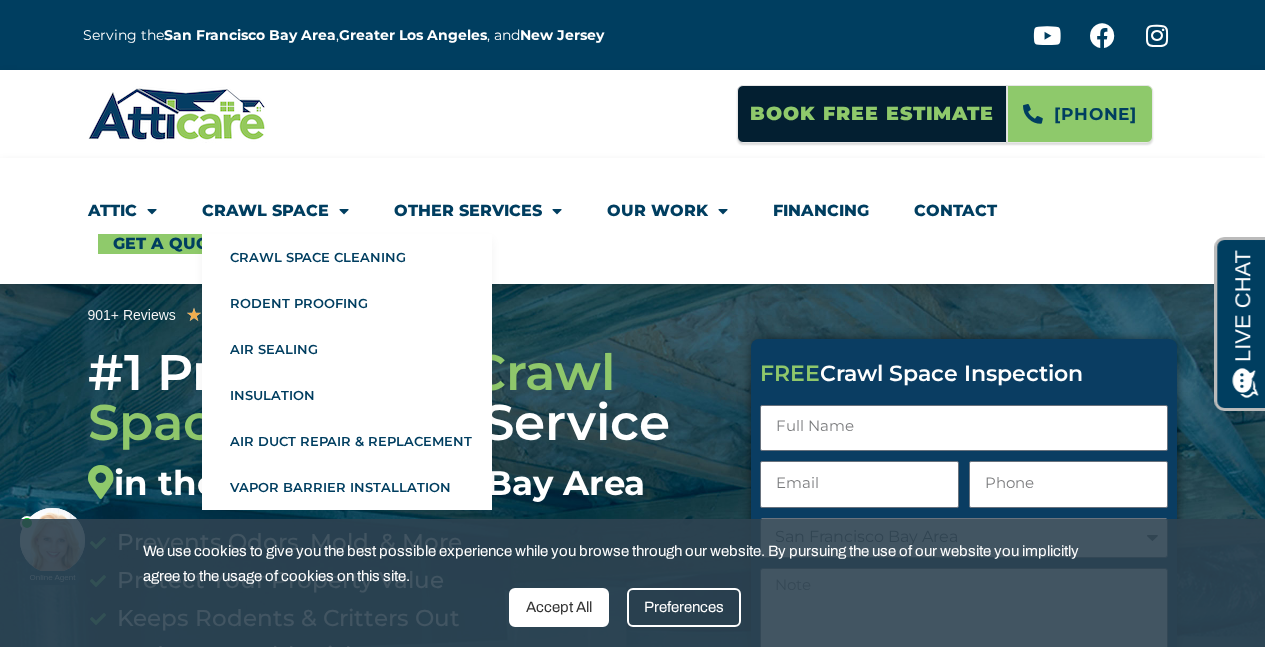 click on "Crawl Space" 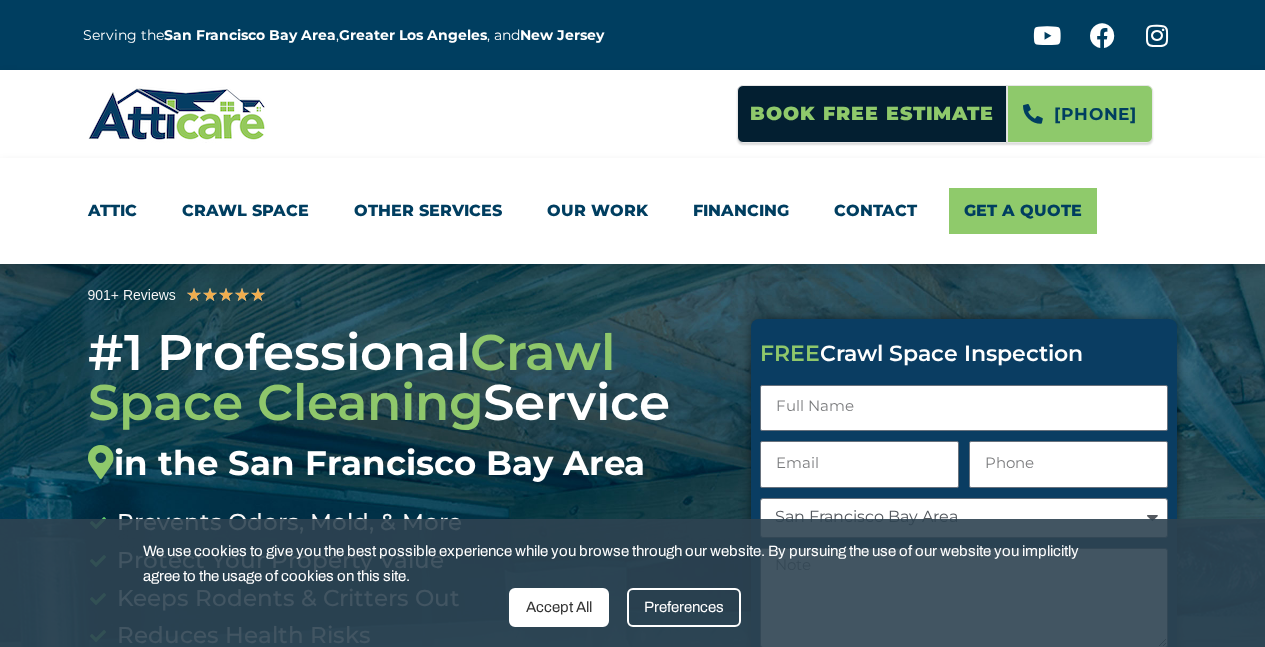 scroll, scrollTop: 0, scrollLeft: 0, axis: both 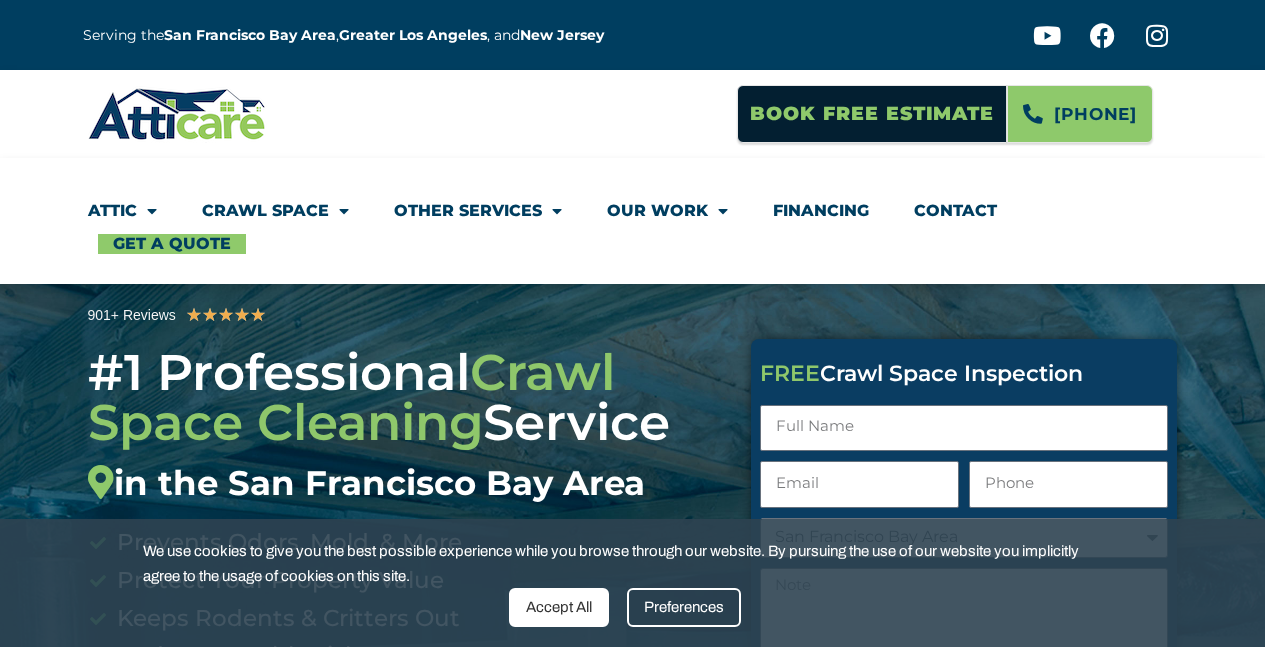 click on "Crawl Space" 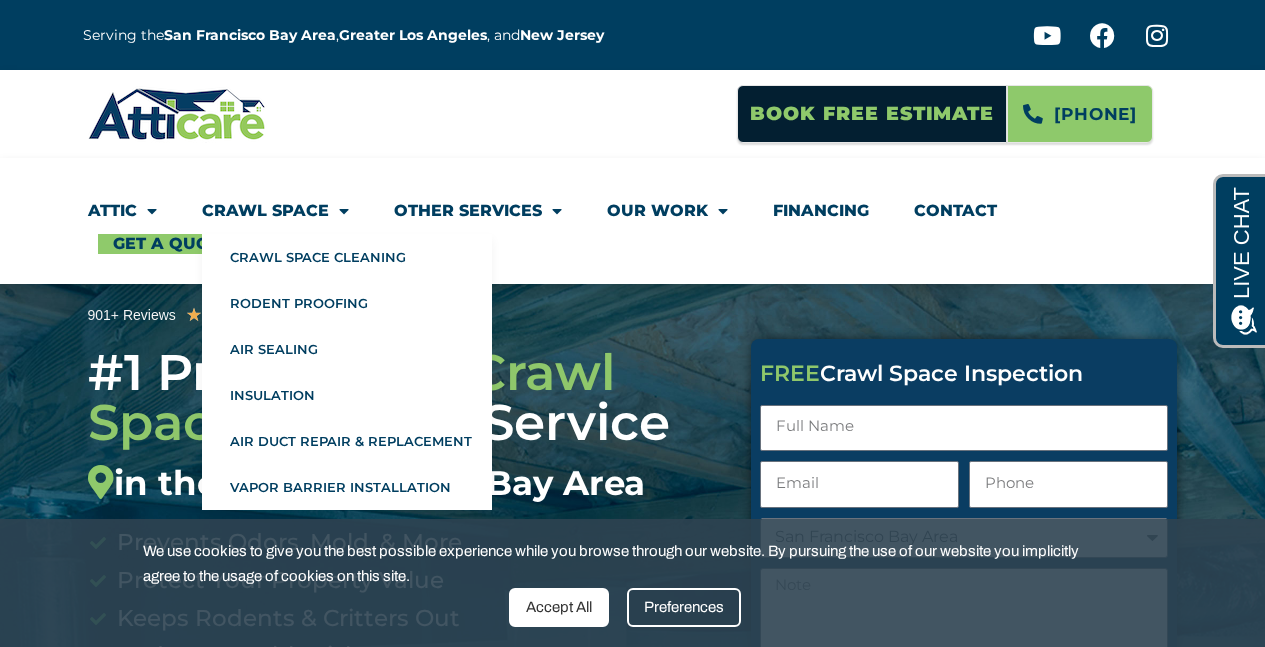 scroll, scrollTop: 0, scrollLeft: 0, axis: both 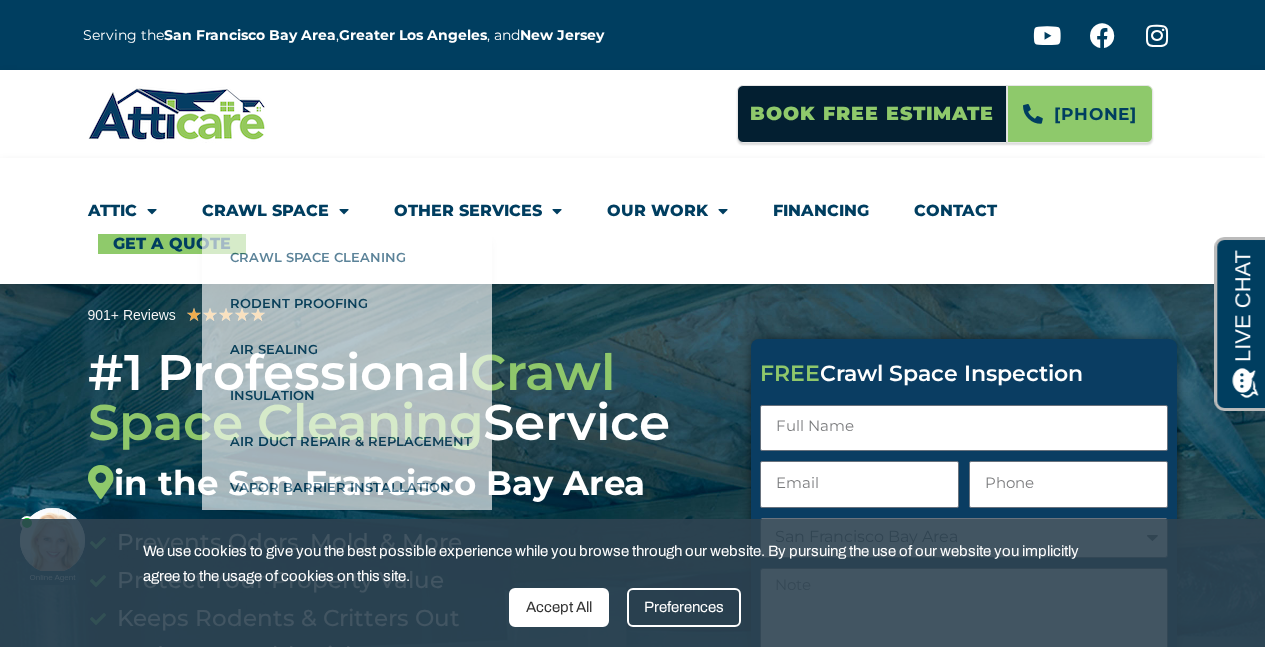 click on "Online Agent
Close" at bounding box center [170, 512] 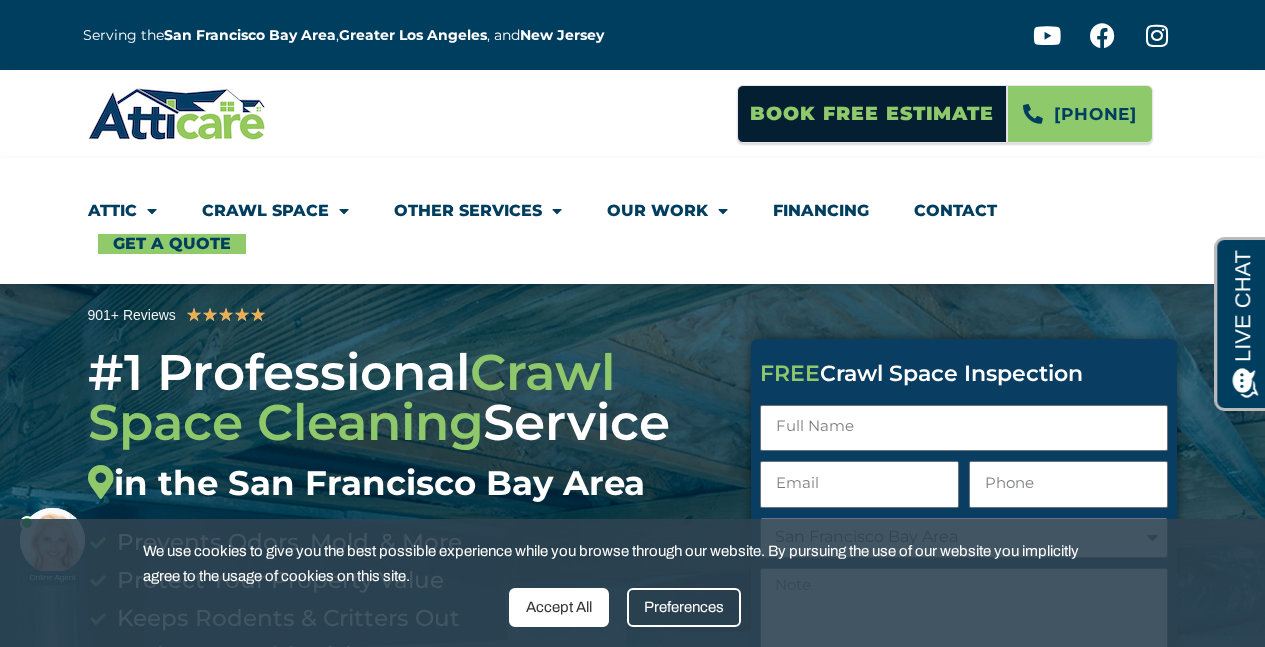 click on "Preferences" at bounding box center [684, 607] 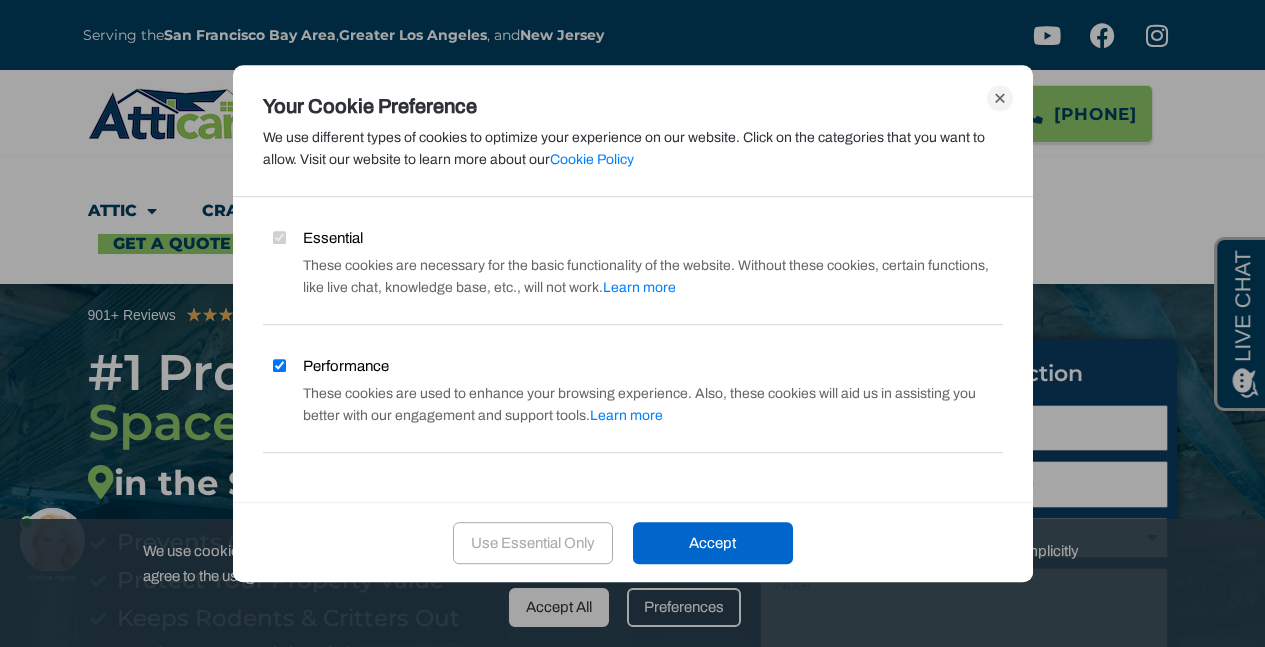 click on "Performance" at bounding box center (279, 365) 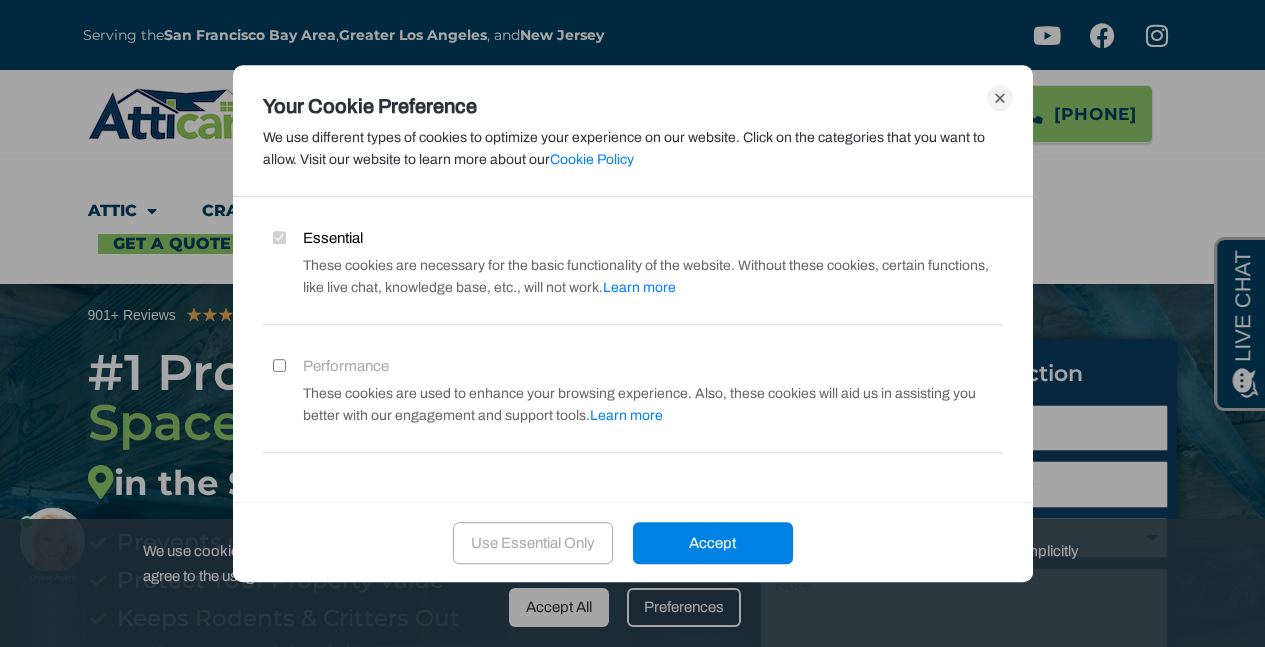 click on "Accept" at bounding box center [713, 543] 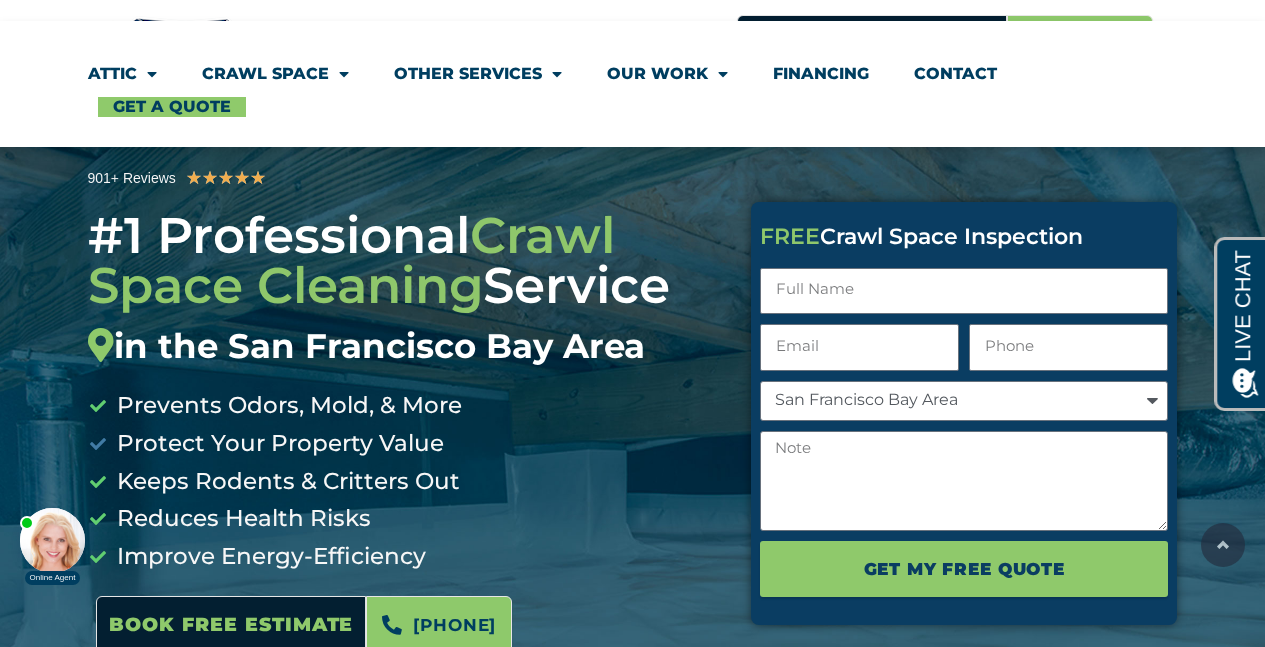 scroll, scrollTop: 135, scrollLeft: 0, axis: vertical 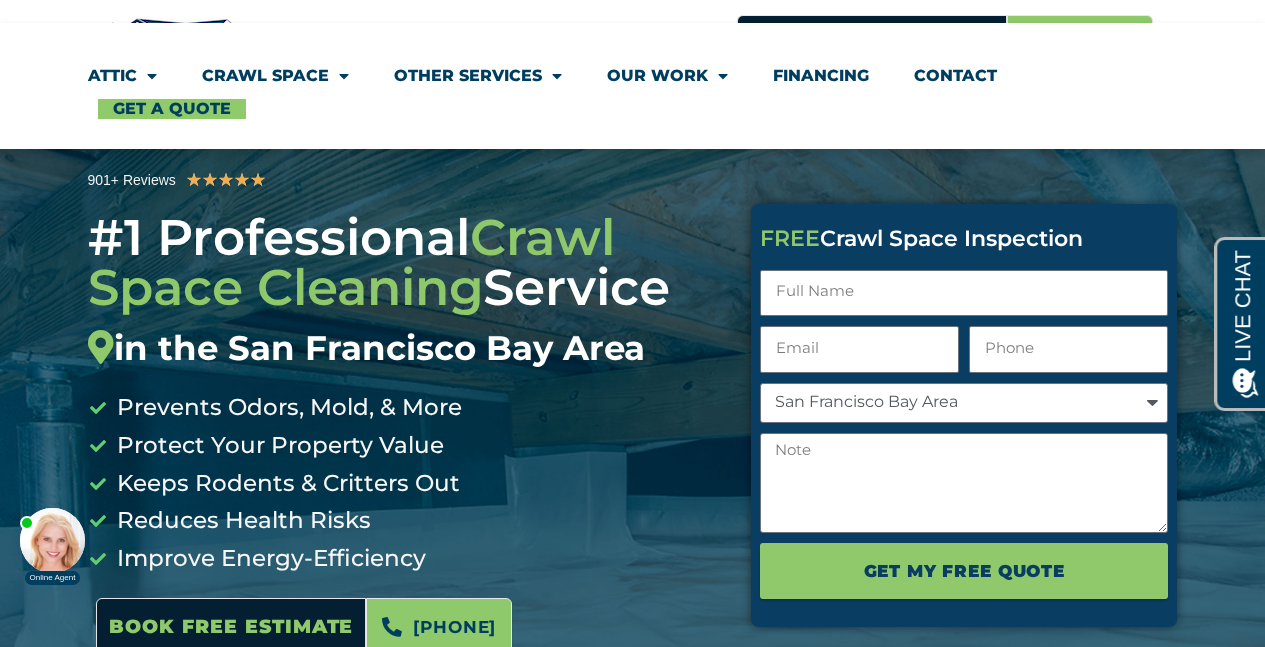 click on "Contact" 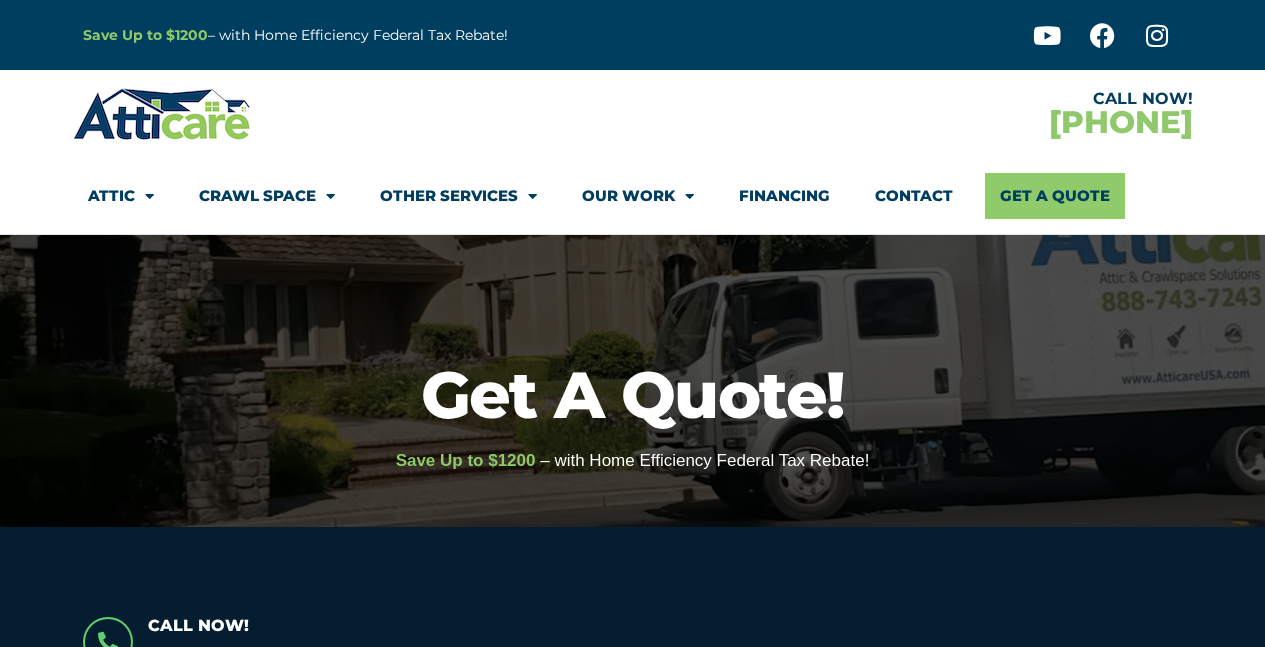 scroll, scrollTop: 0, scrollLeft: 0, axis: both 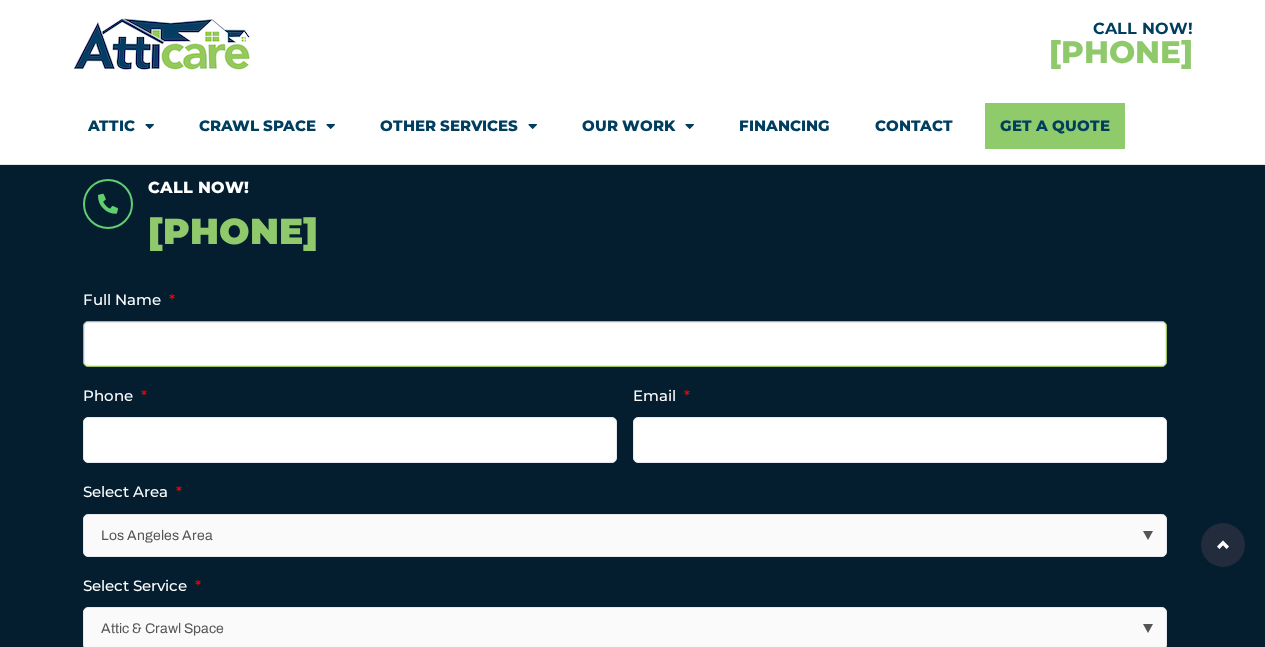 click on "Full Name *" at bounding box center (625, 344) 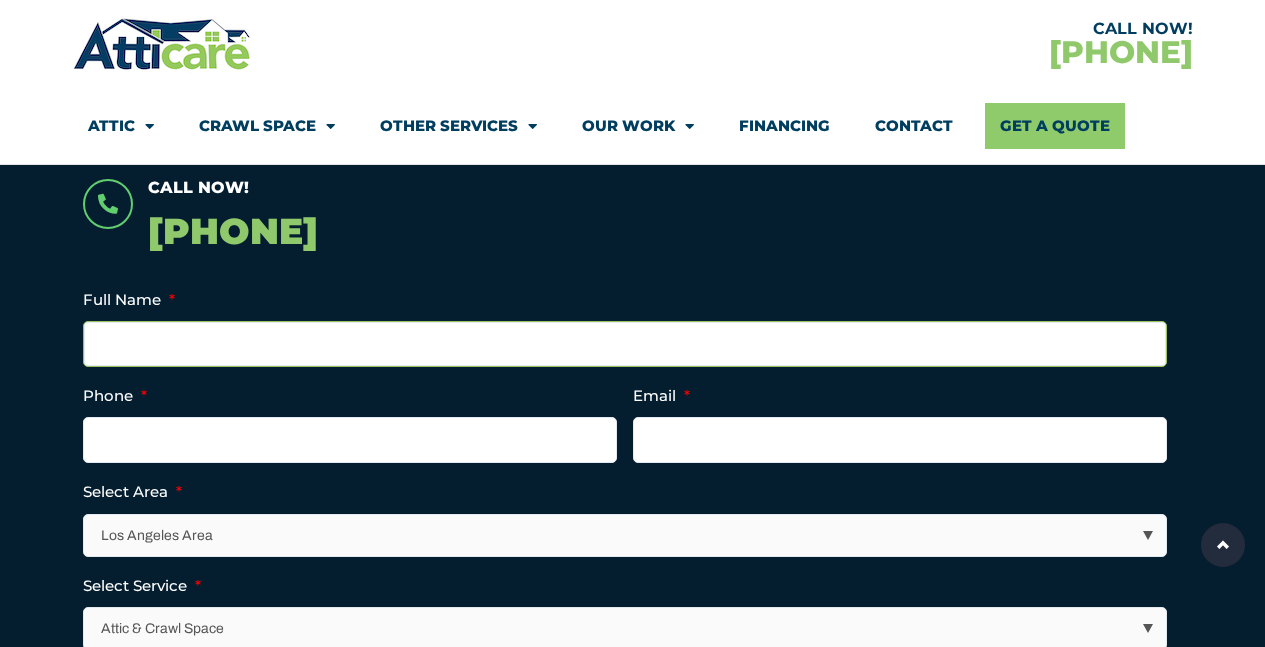 type on "Traci L Samczyk" 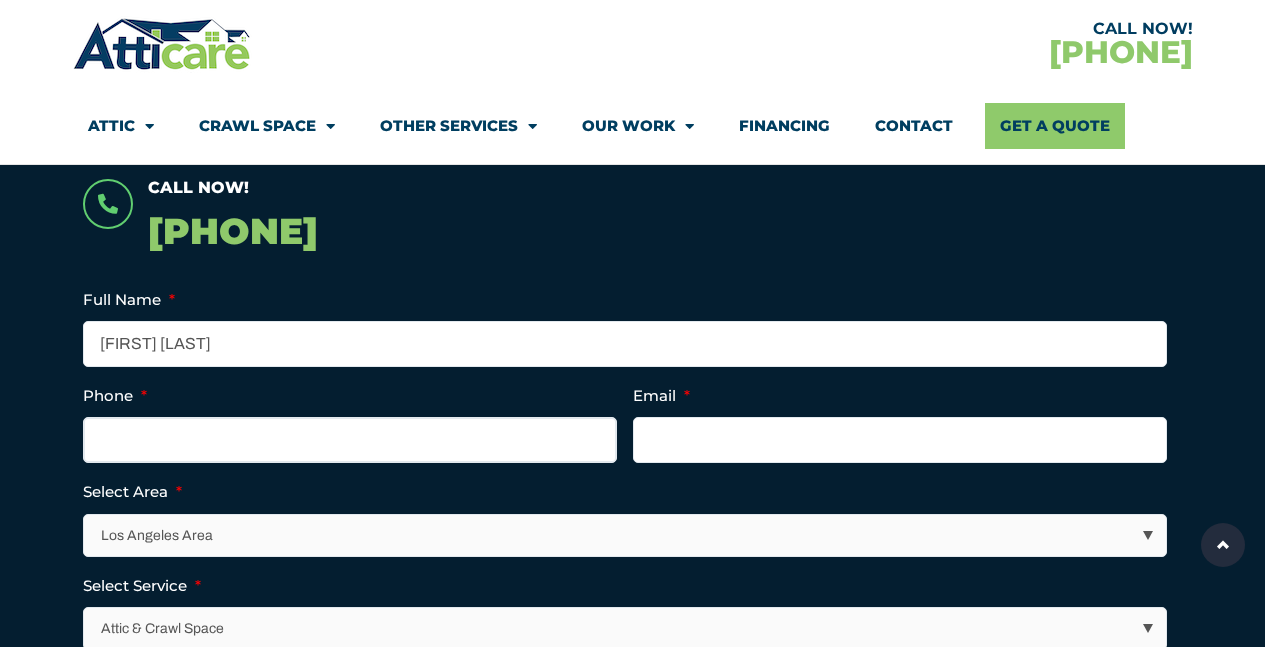 type on "3238230707" 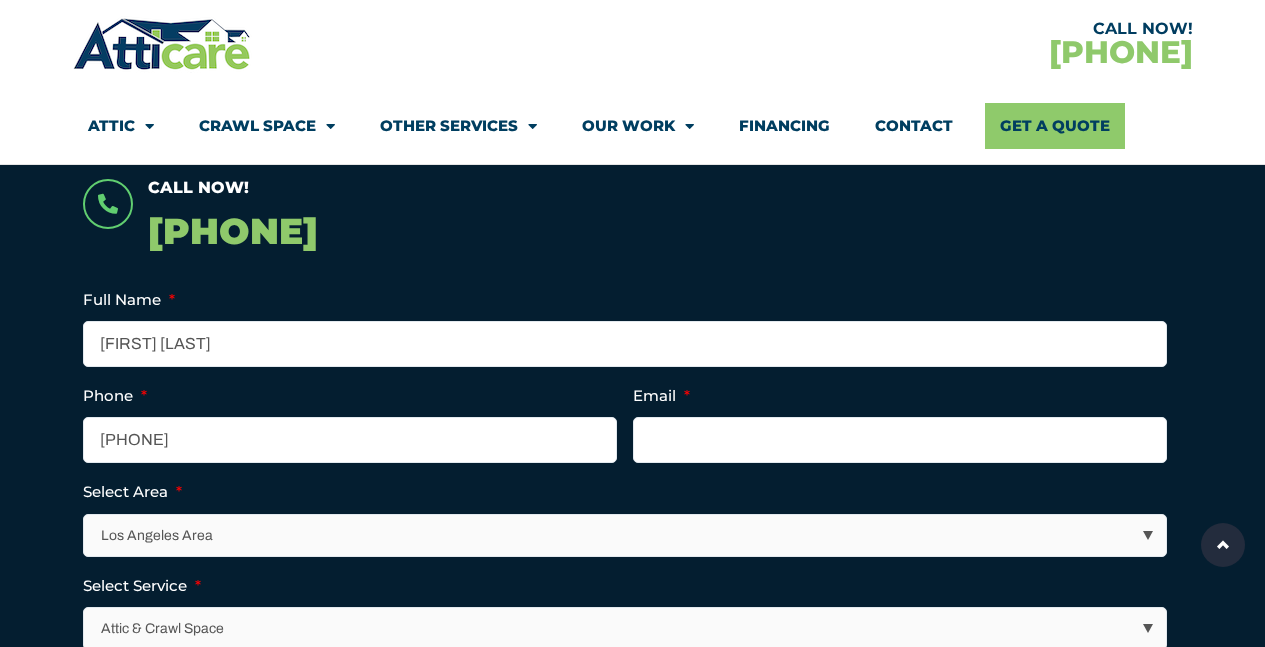 type on "tsamczyk@gmail.com" 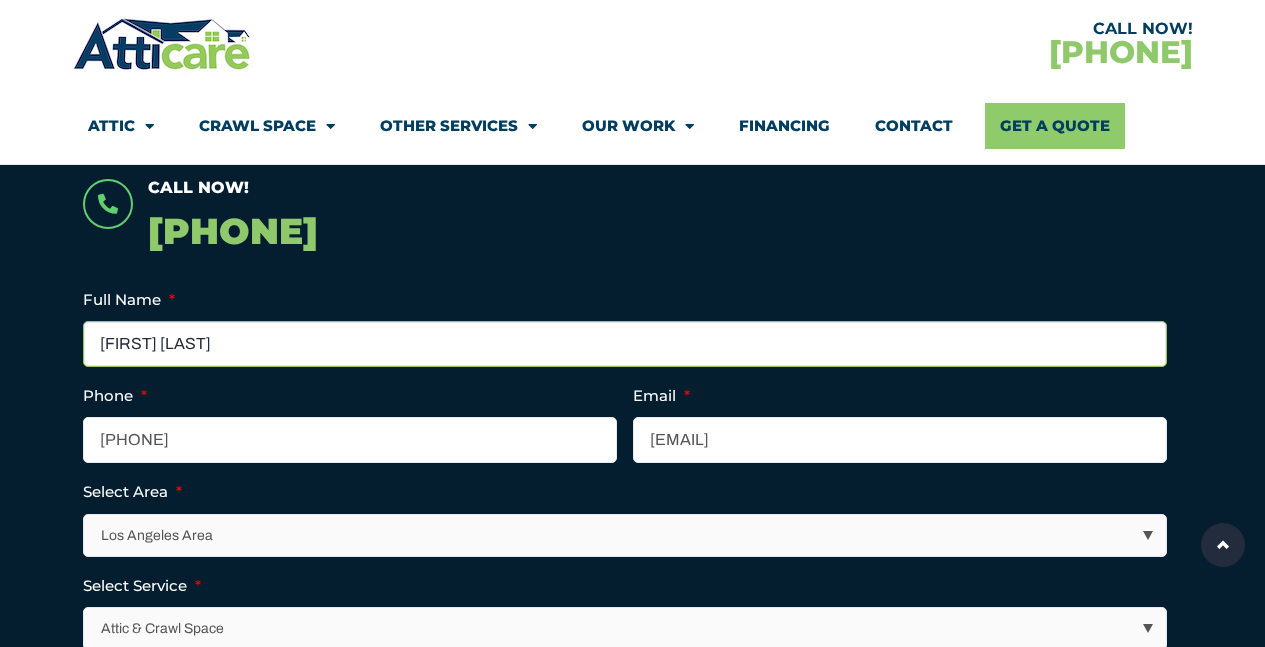 type on "(323) 823-0707" 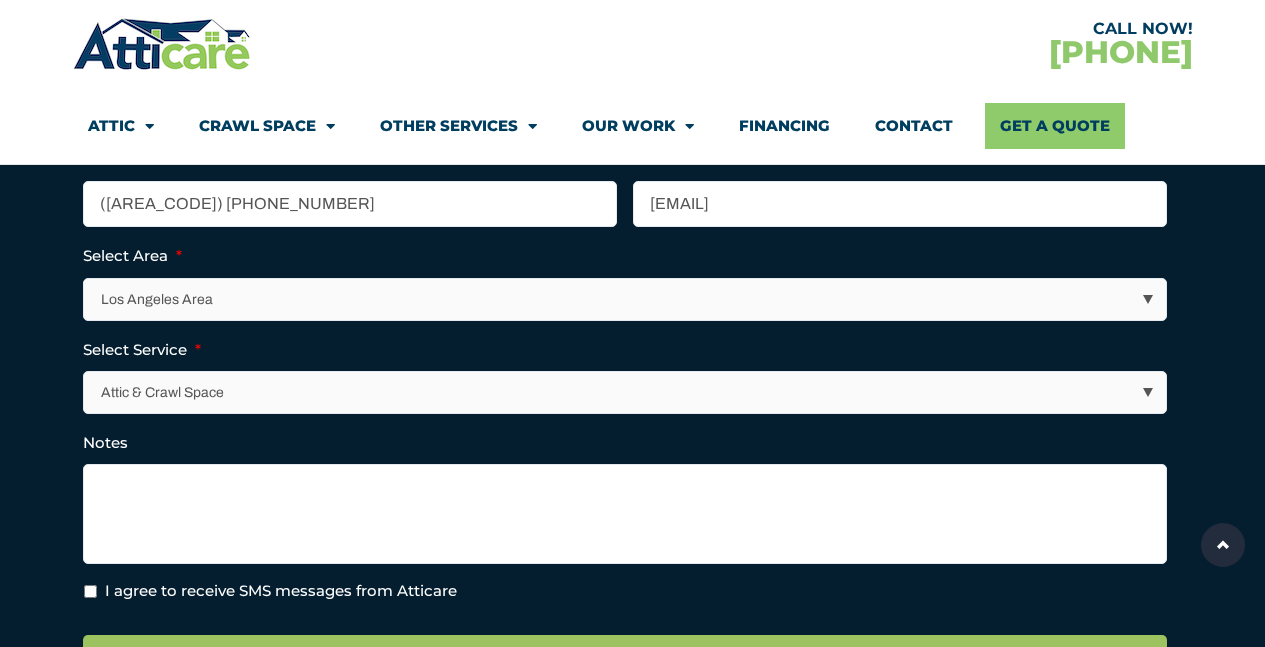 scroll, scrollTop: 676, scrollLeft: 0, axis: vertical 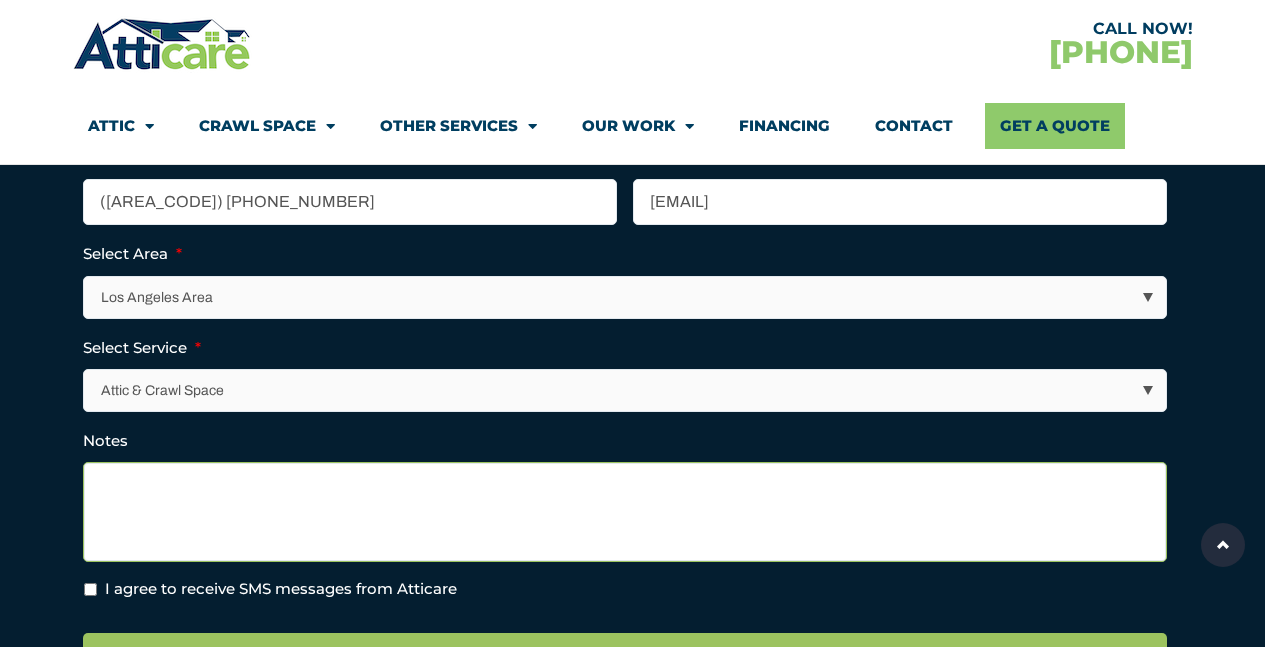 click on "Notes" at bounding box center (625, 512) 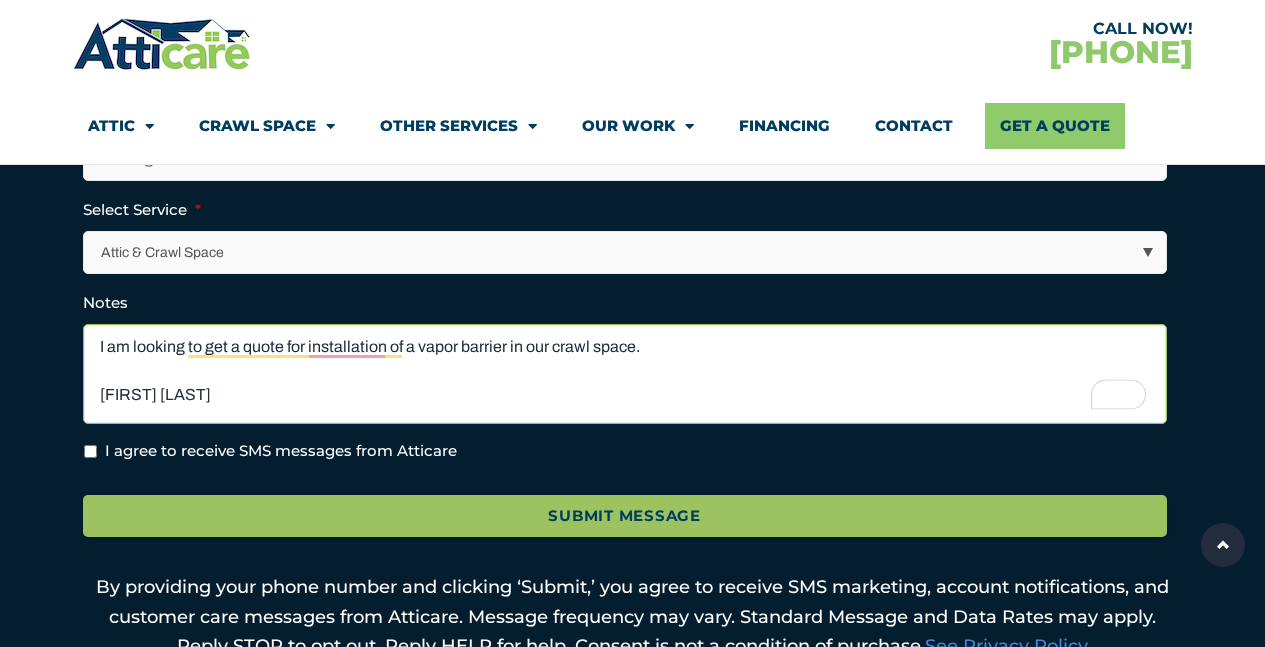 scroll, scrollTop: 816, scrollLeft: 0, axis: vertical 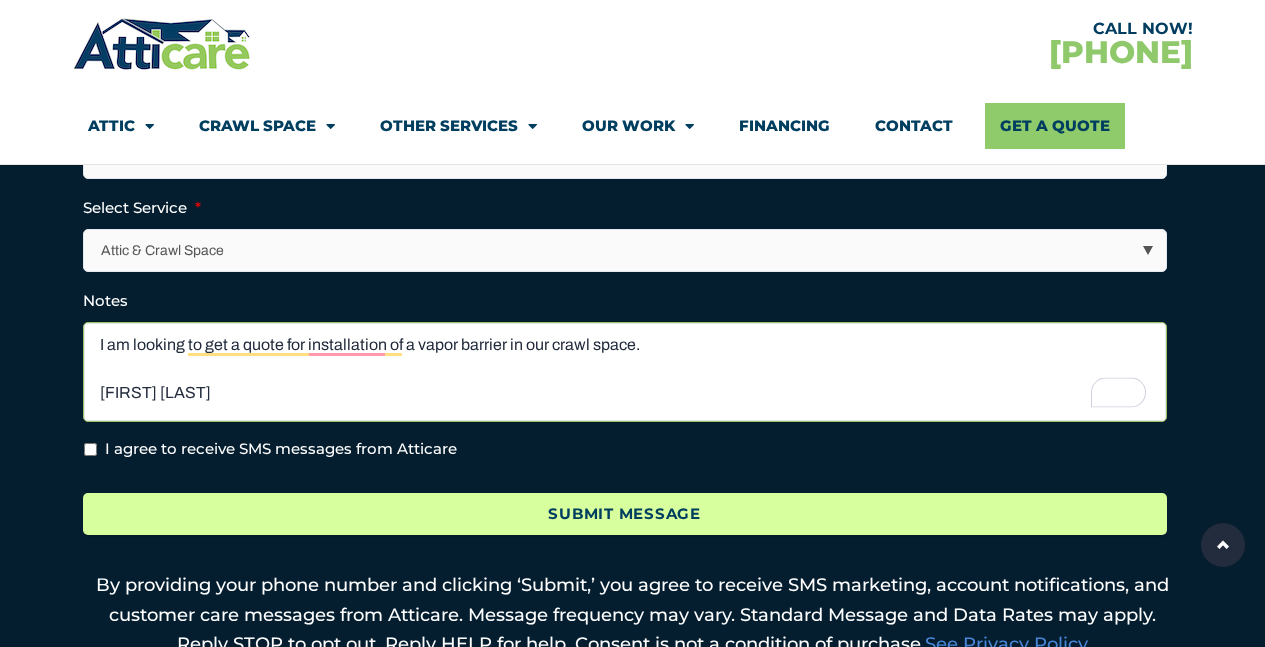 type on "I am looking to get a quote for installation of a vapor barrier in our crawl space.
Traci" 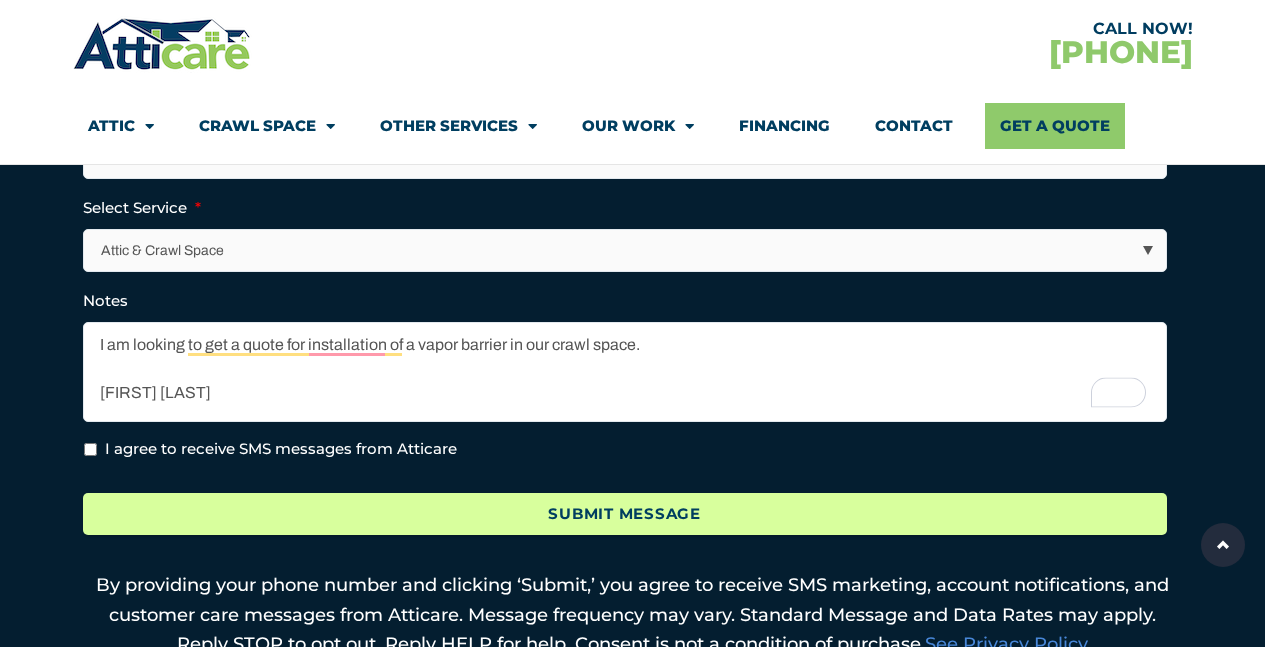 click on "Submit Message" at bounding box center (625, 514) 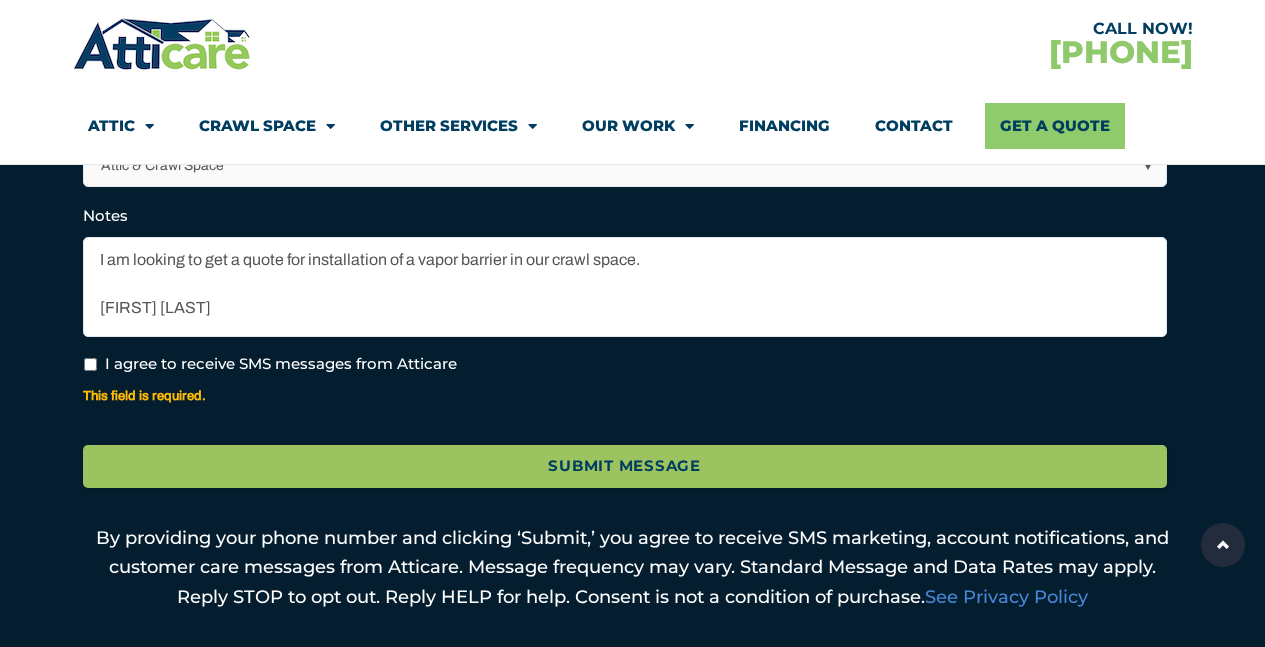 scroll, scrollTop: 988, scrollLeft: 0, axis: vertical 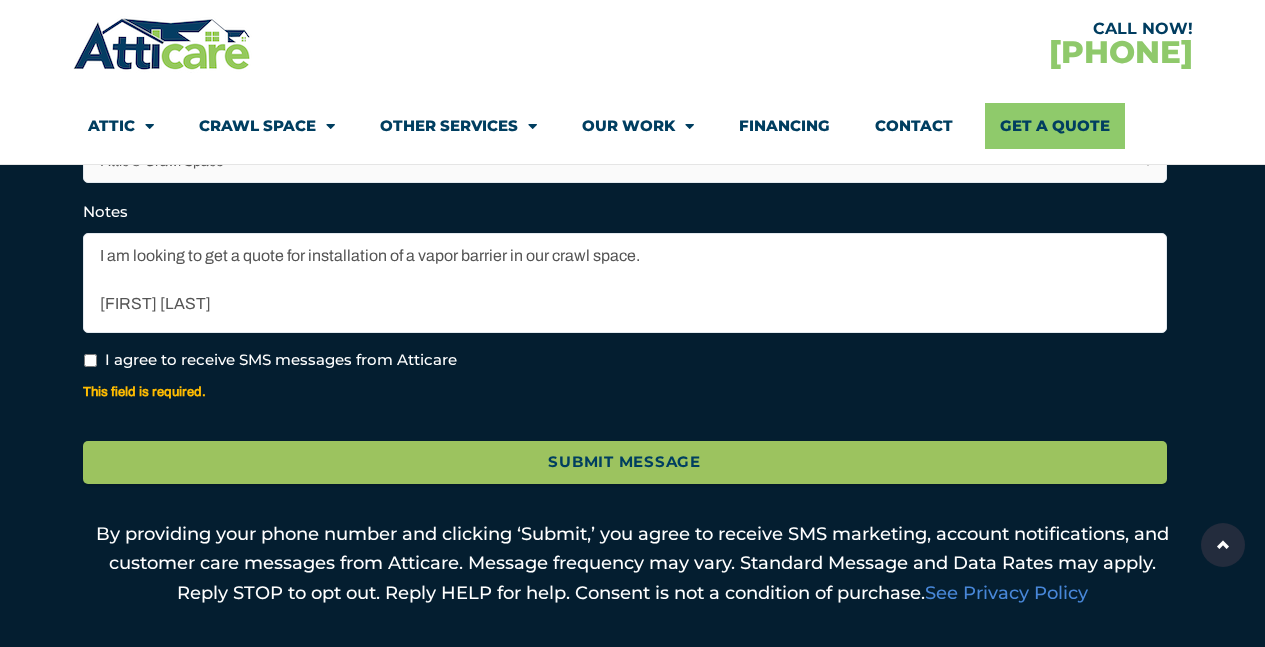 click on "I agree to receive SMS messages from Atticare" at bounding box center (90, 360) 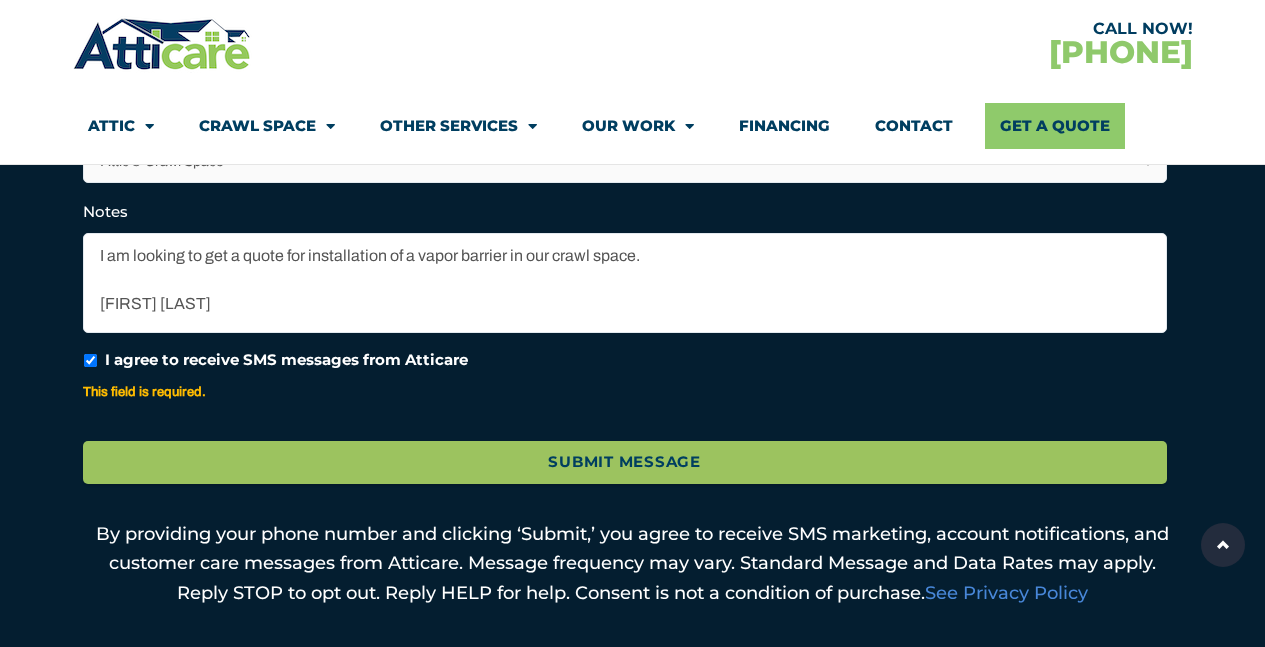 click on "I agree to receive SMS messages from Atticare" at bounding box center (90, 360) 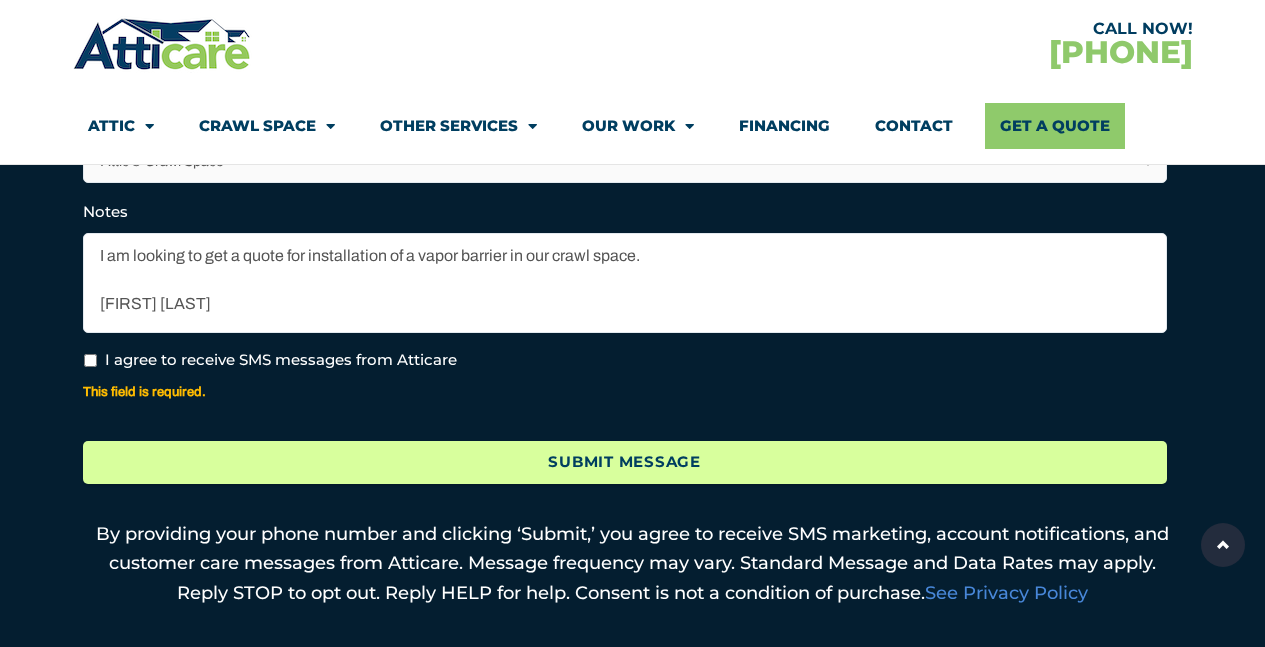 click on "Submit Message" at bounding box center [625, 462] 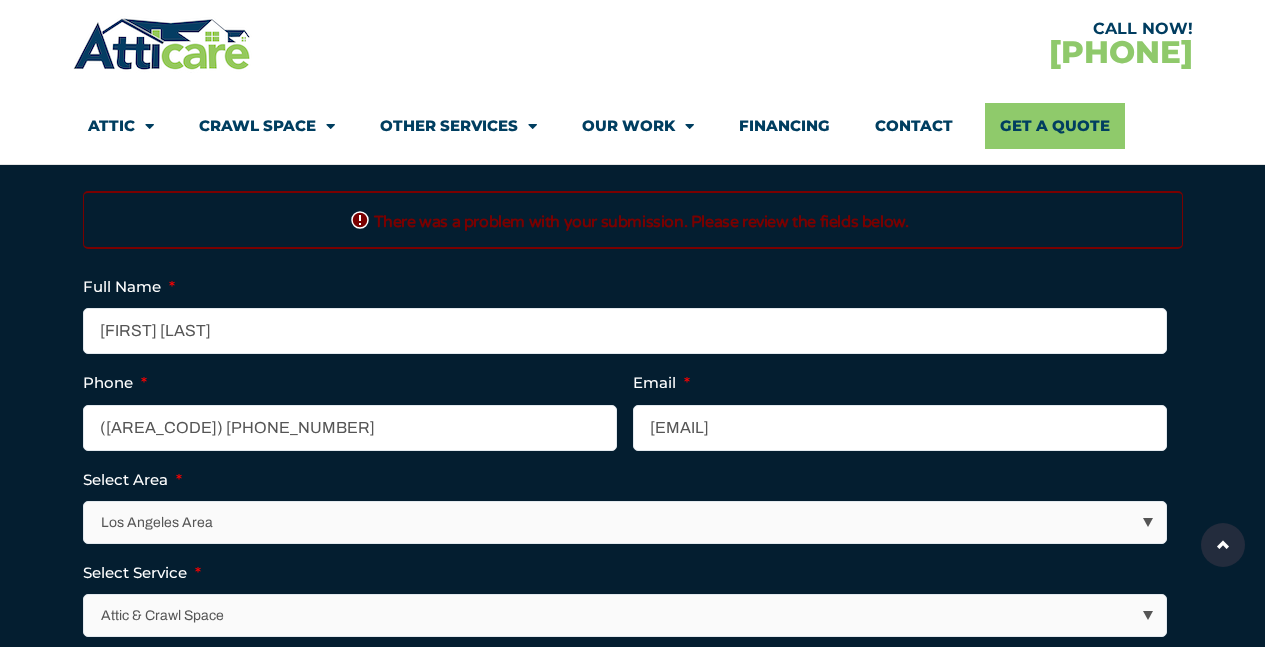 scroll, scrollTop: 540, scrollLeft: 0, axis: vertical 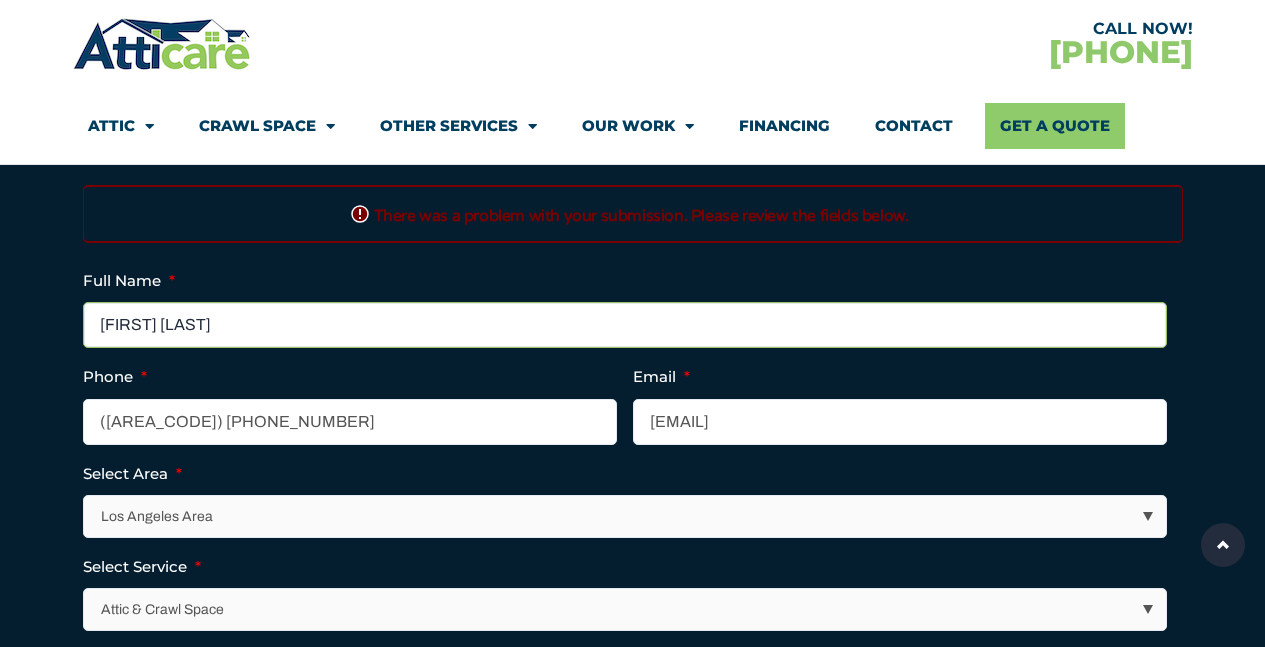 click on "Traci L Samczyk" at bounding box center (625, 325) 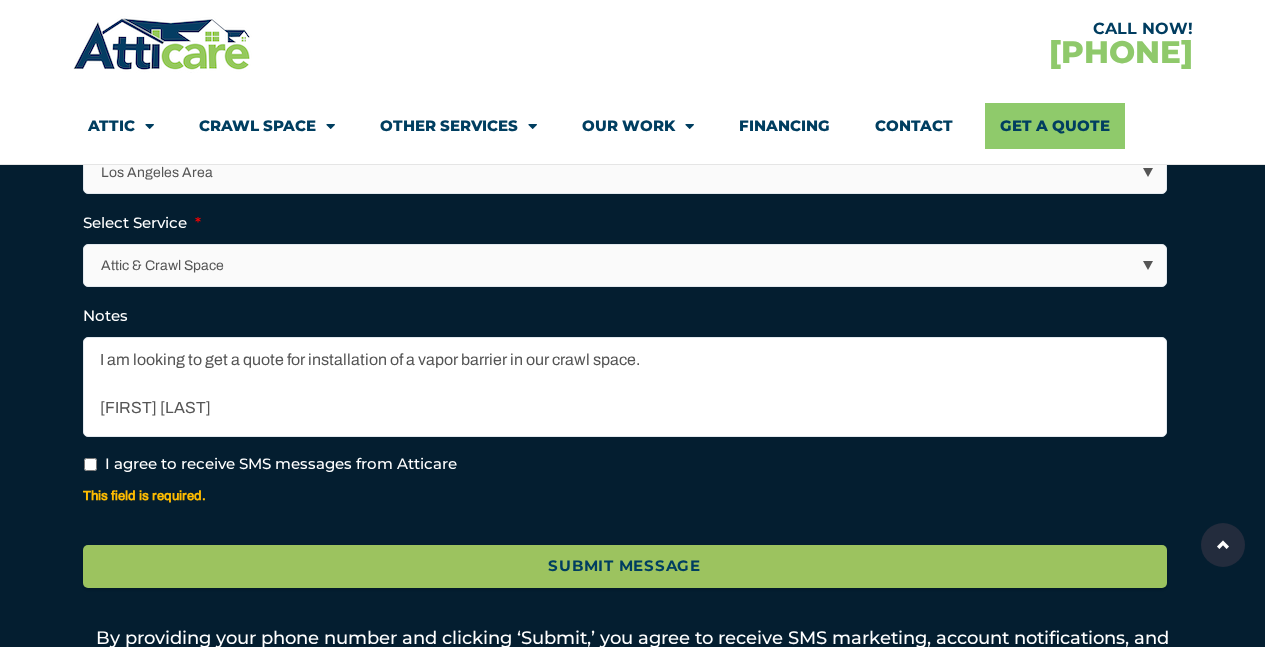 scroll, scrollTop: 933, scrollLeft: 0, axis: vertical 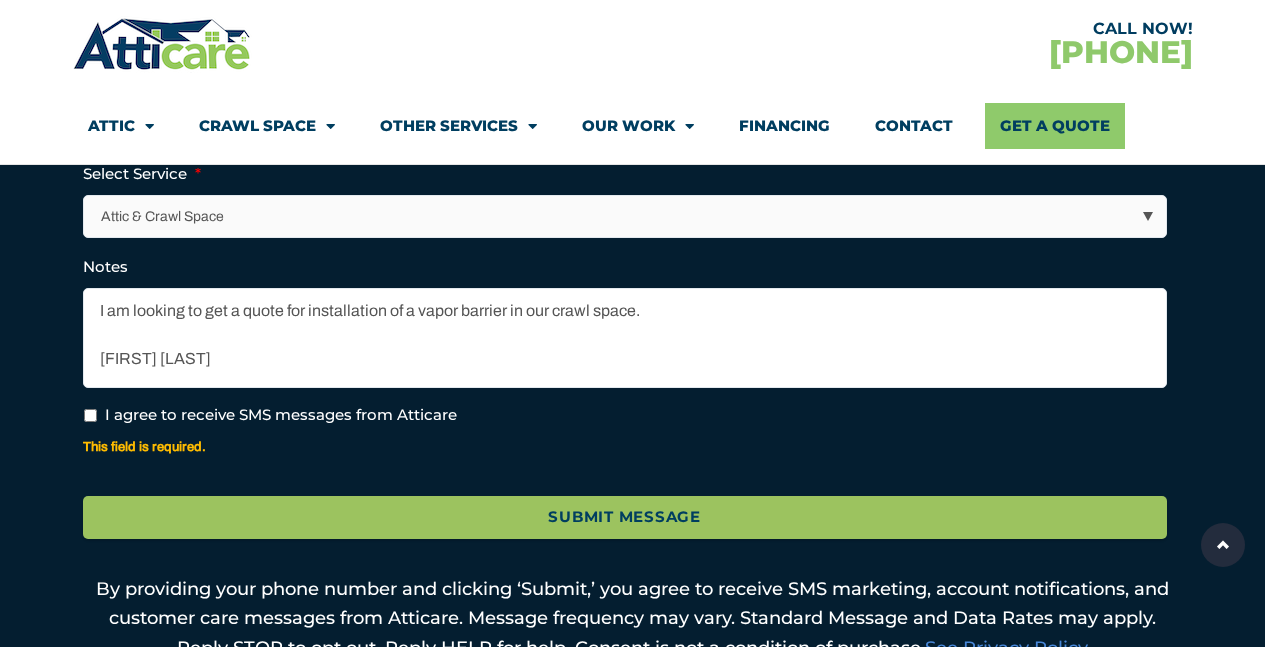 type on "Traci Samczyk" 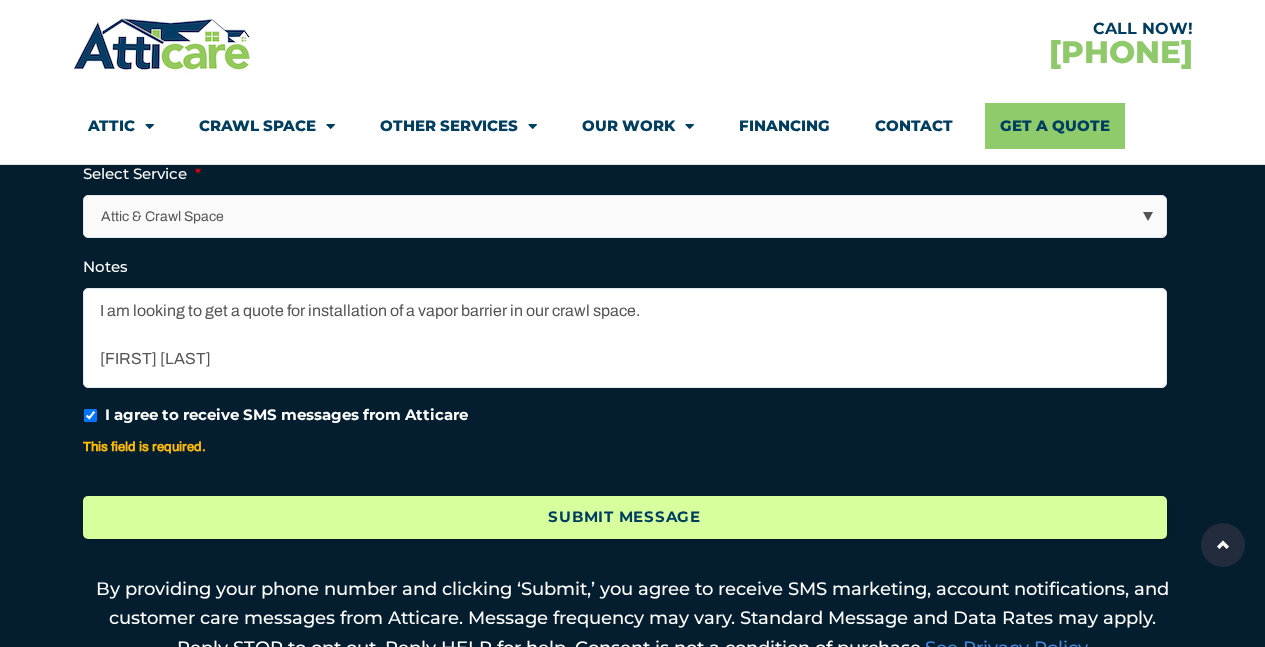 click on "Submit Message" at bounding box center (625, 517) 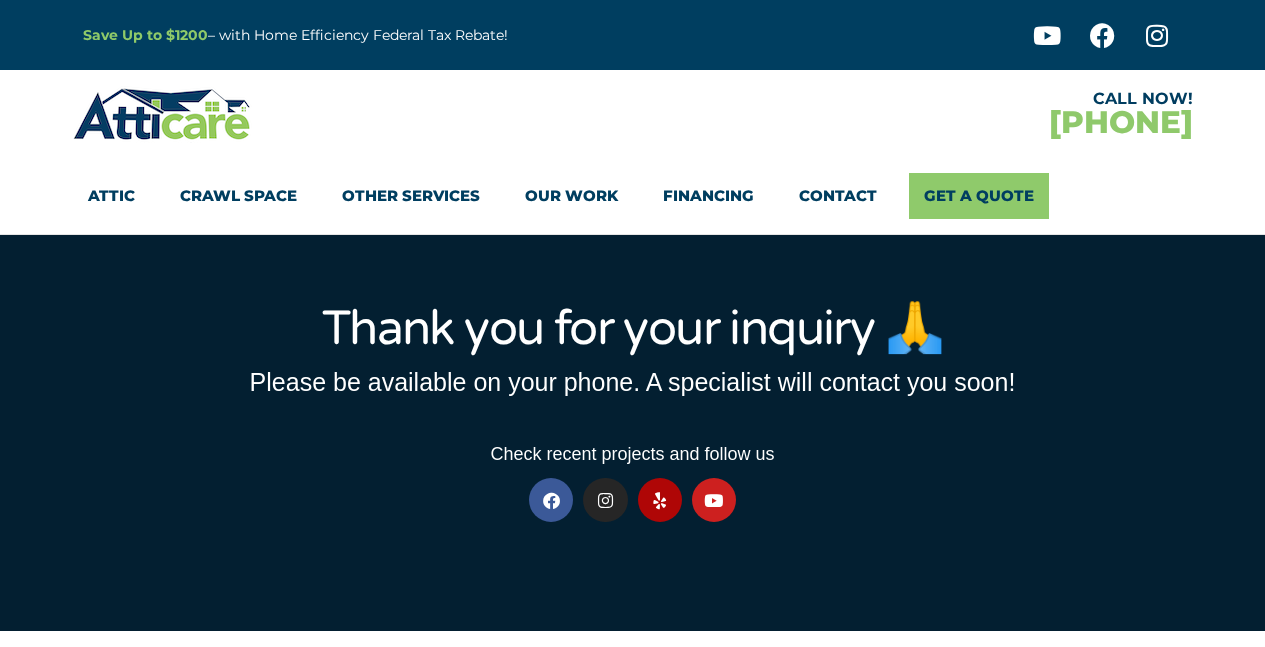 scroll, scrollTop: 0, scrollLeft: 0, axis: both 